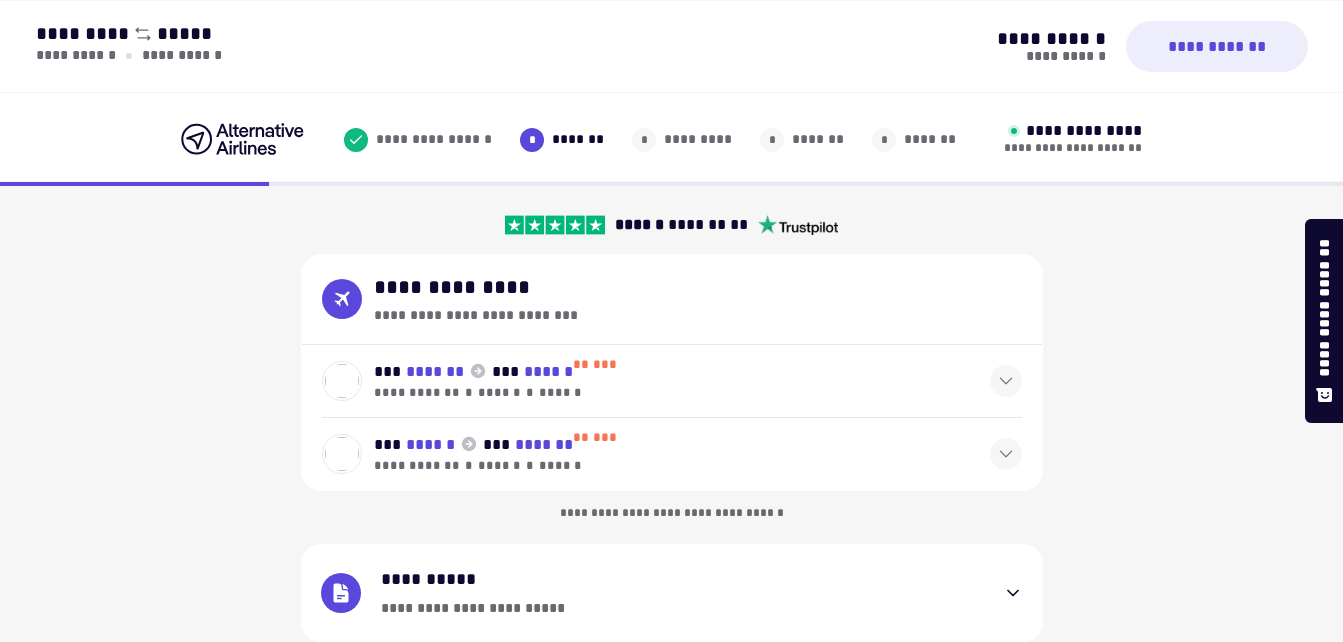 select on "**" 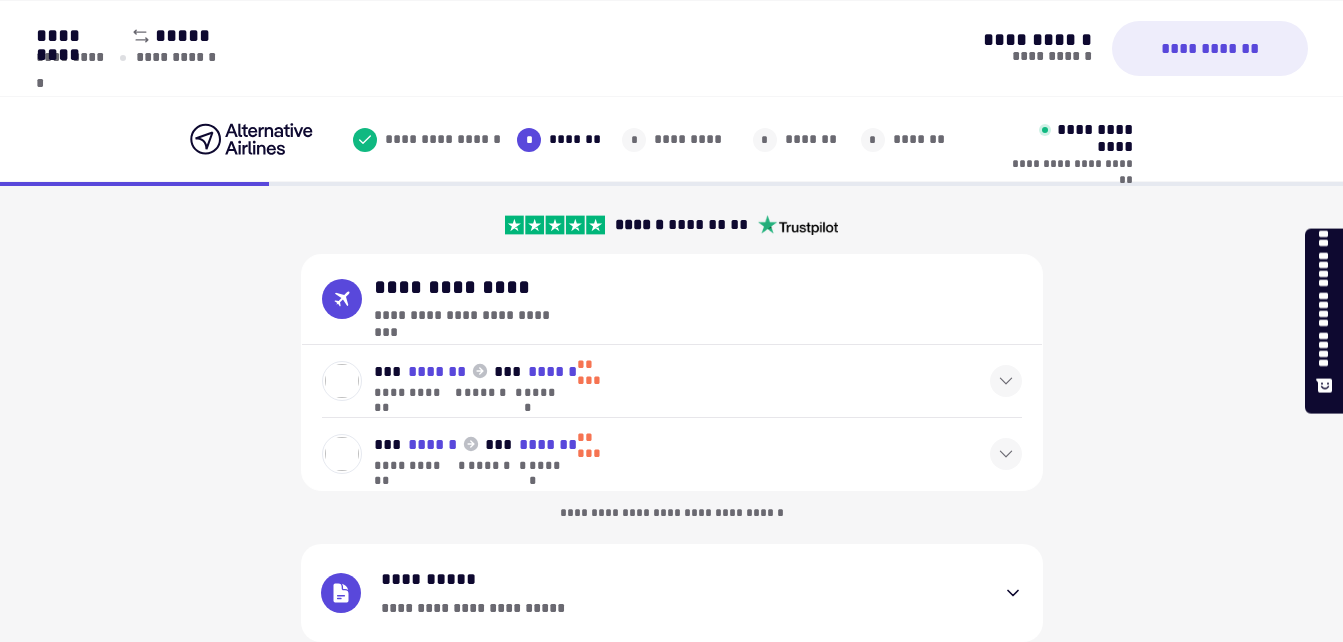 scroll, scrollTop: 0, scrollLeft: 0, axis: both 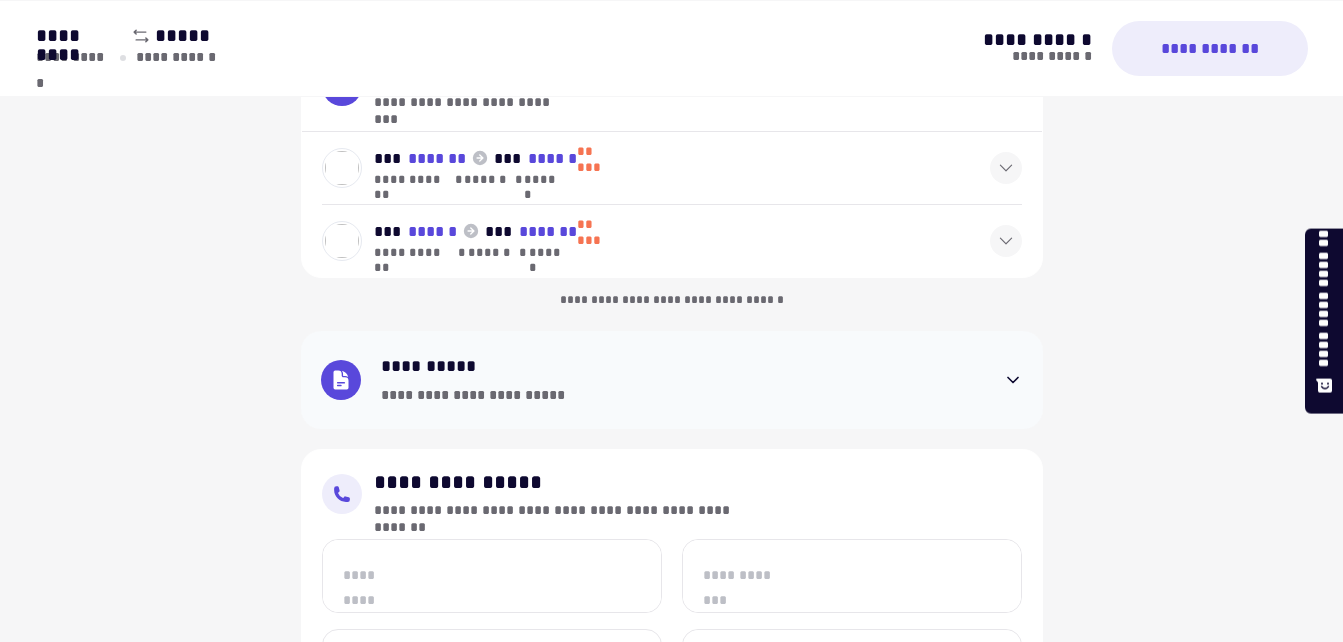 click on "**********" at bounding box center [682, 396] 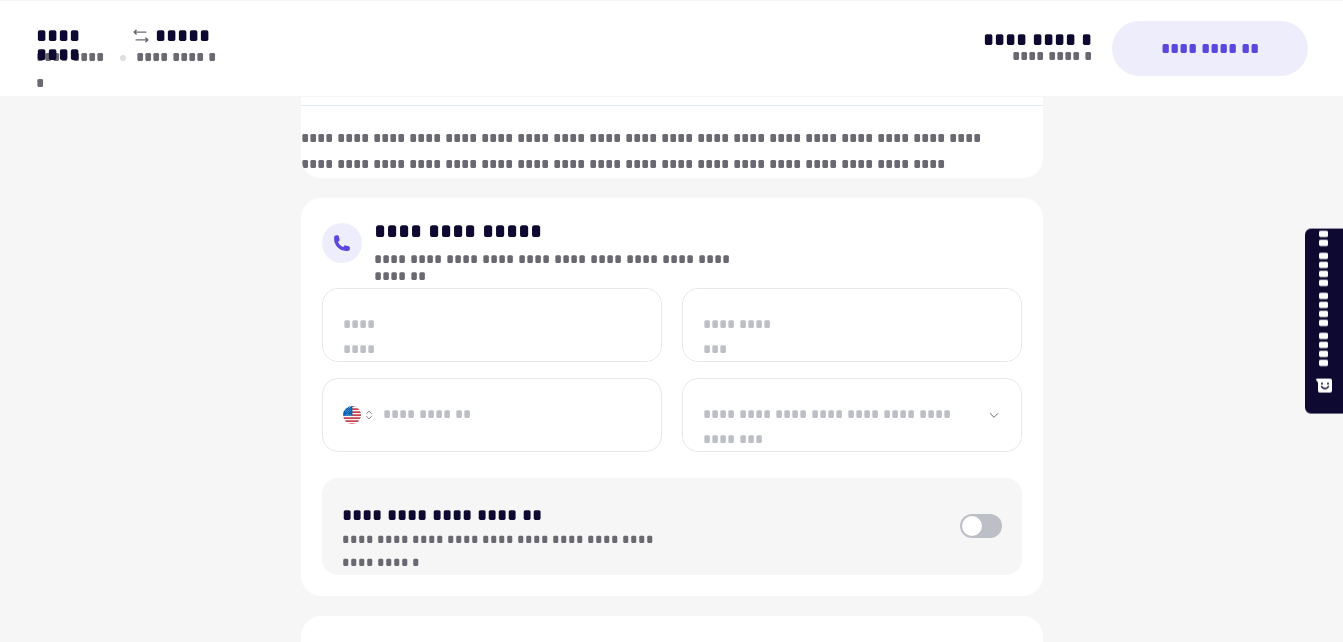 scroll, scrollTop: 1066, scrollLeft: 0, axis: vertical 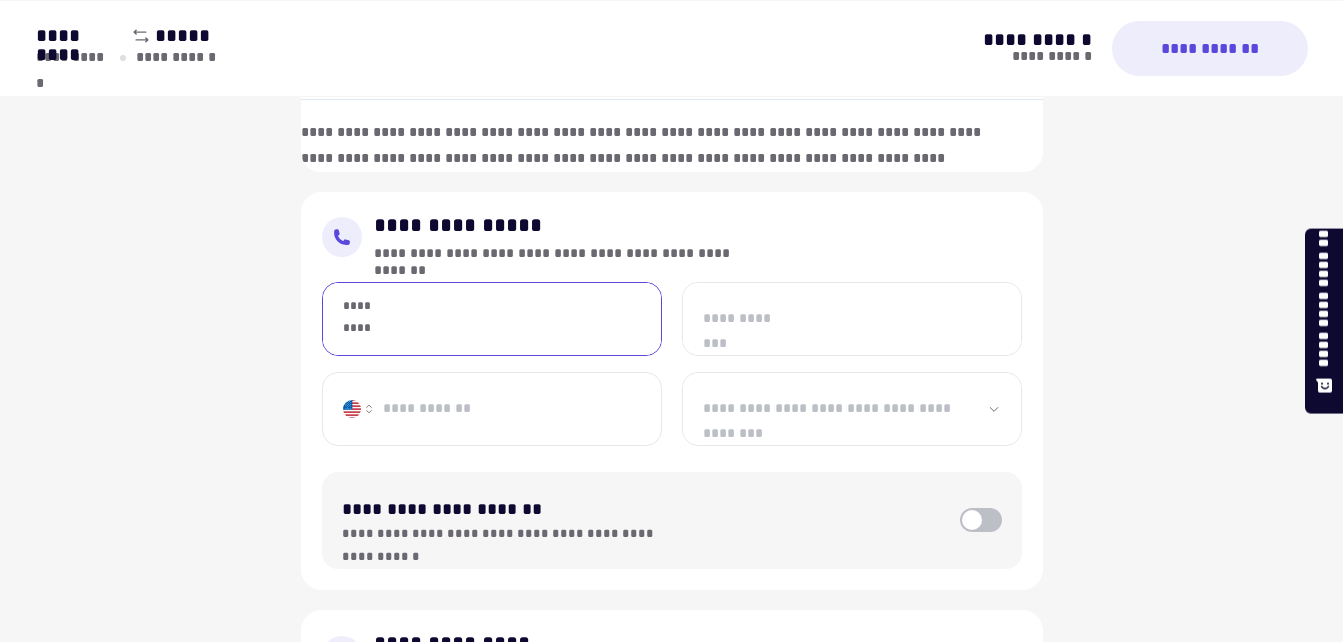 click on "*********" at bounding box center (492, 319) 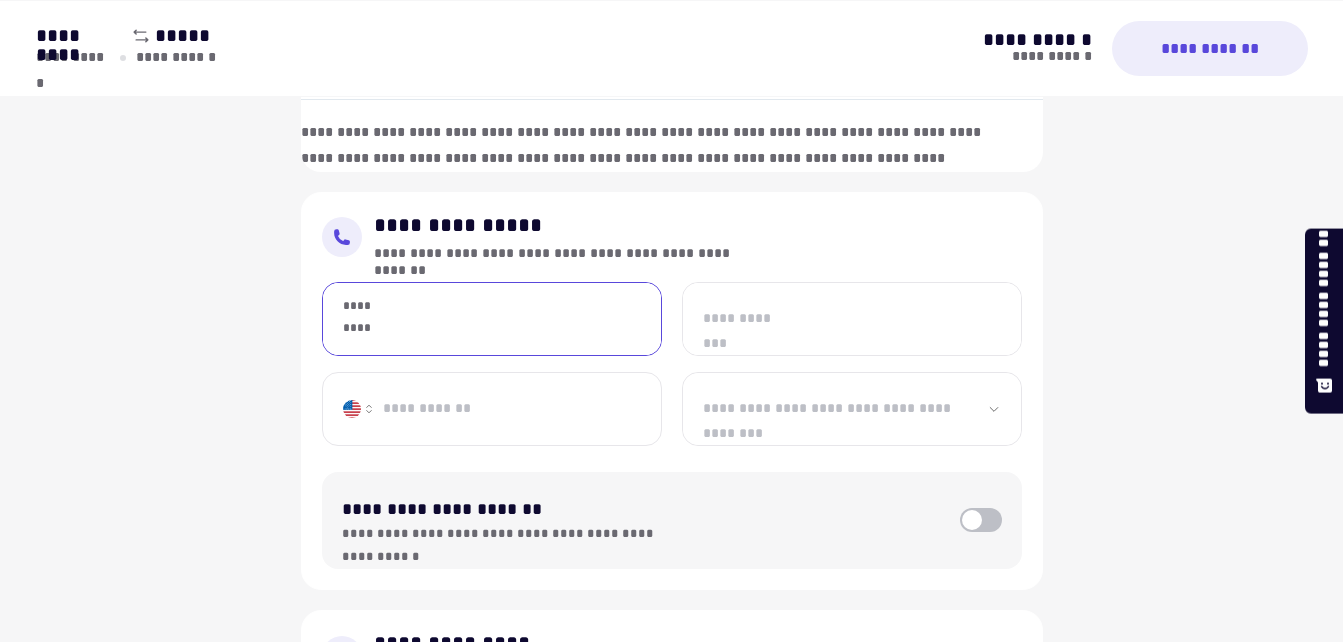 type on "**********" 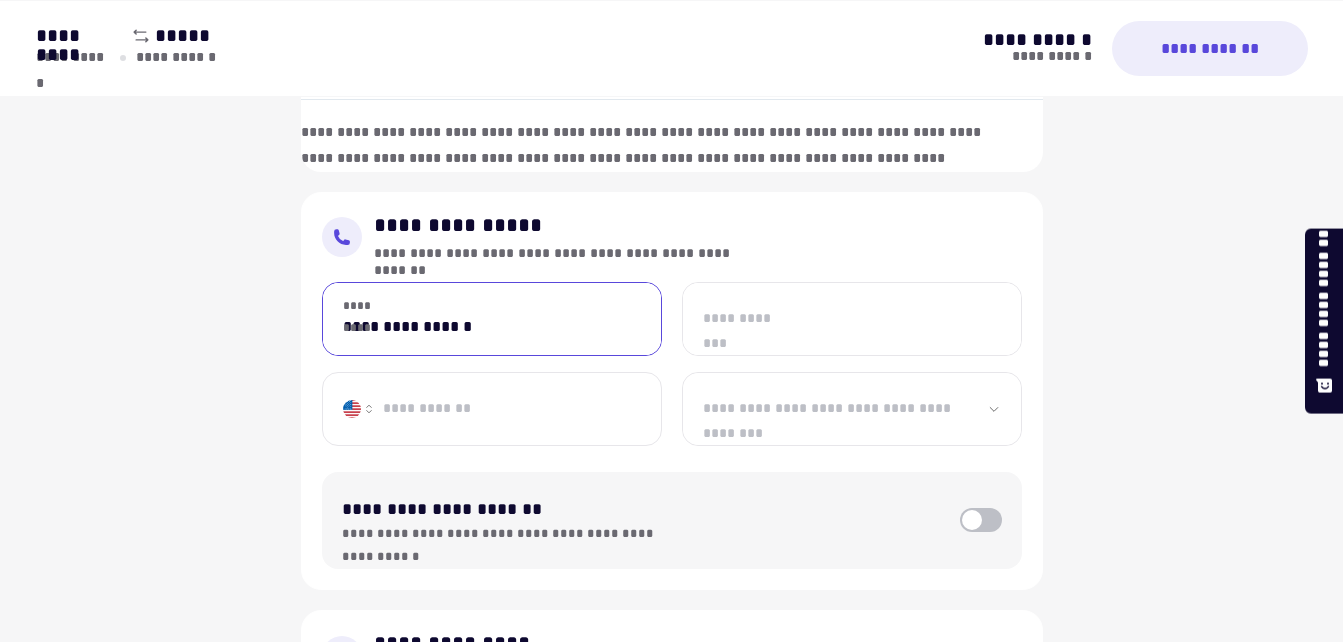 type on "**********" 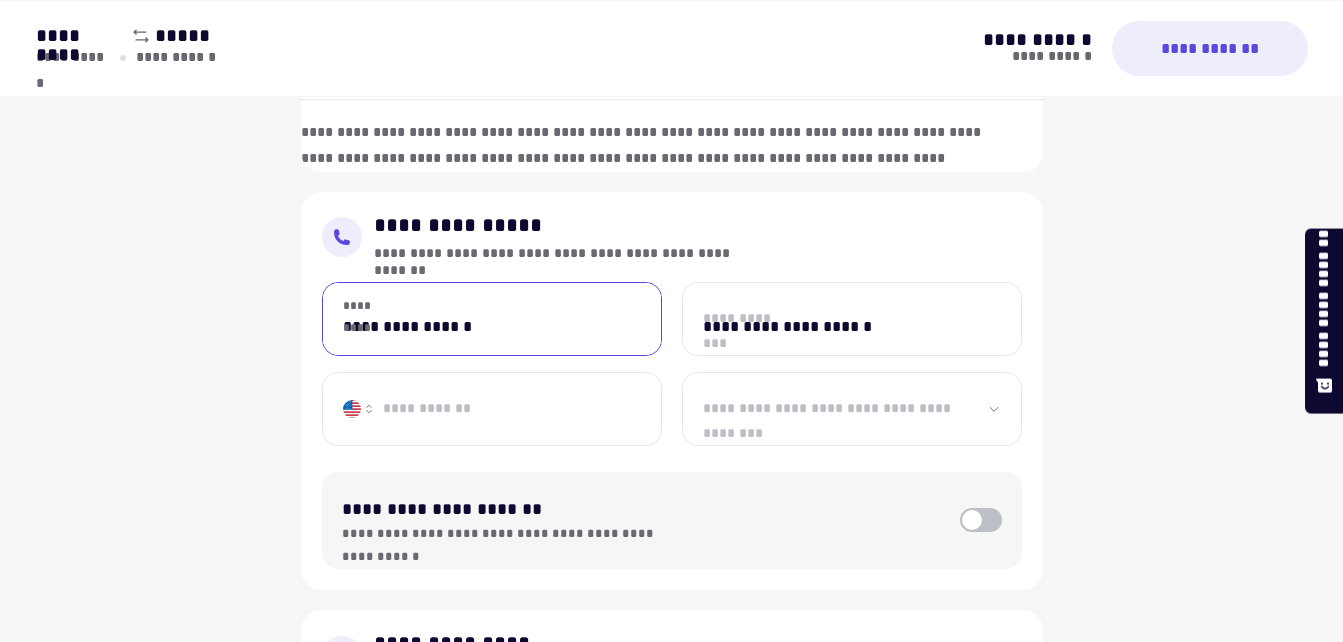 type on "**********" 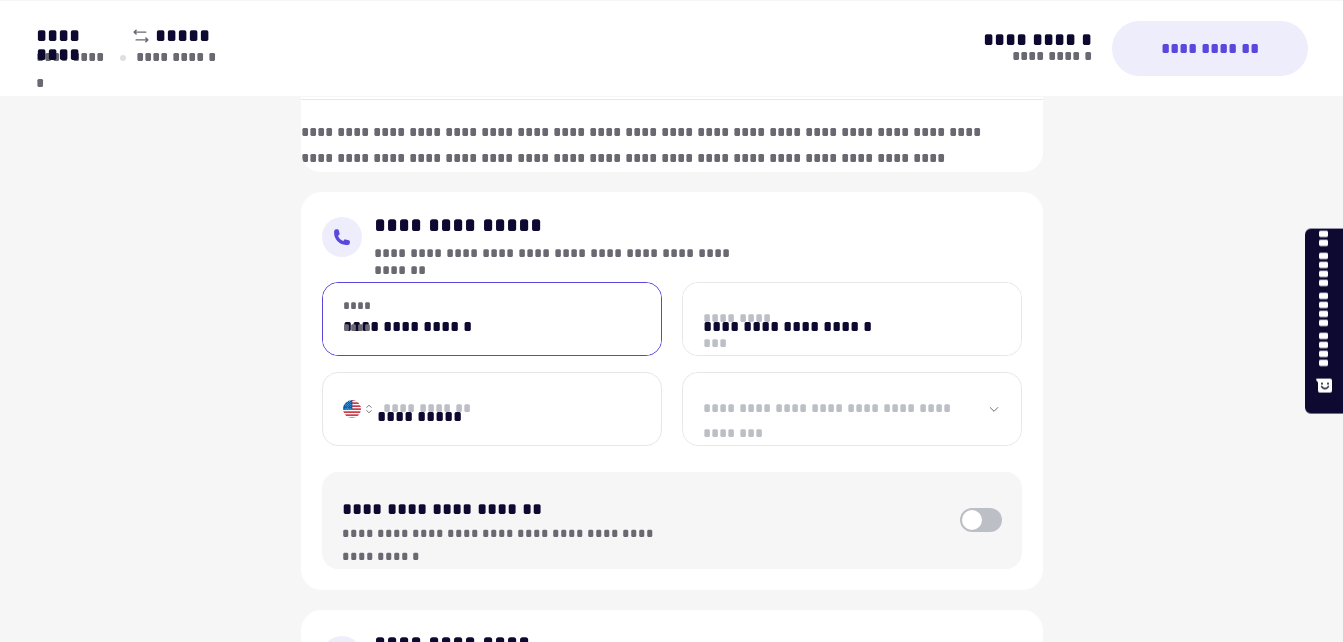 select on "******" 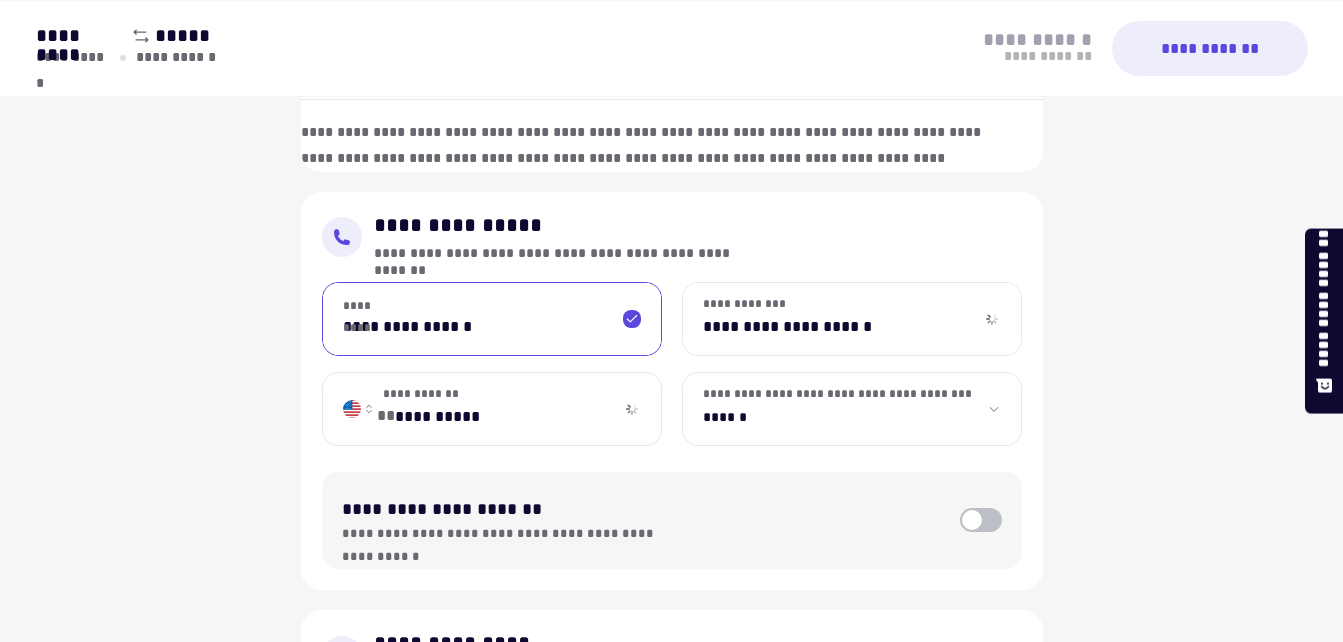 type on "********" 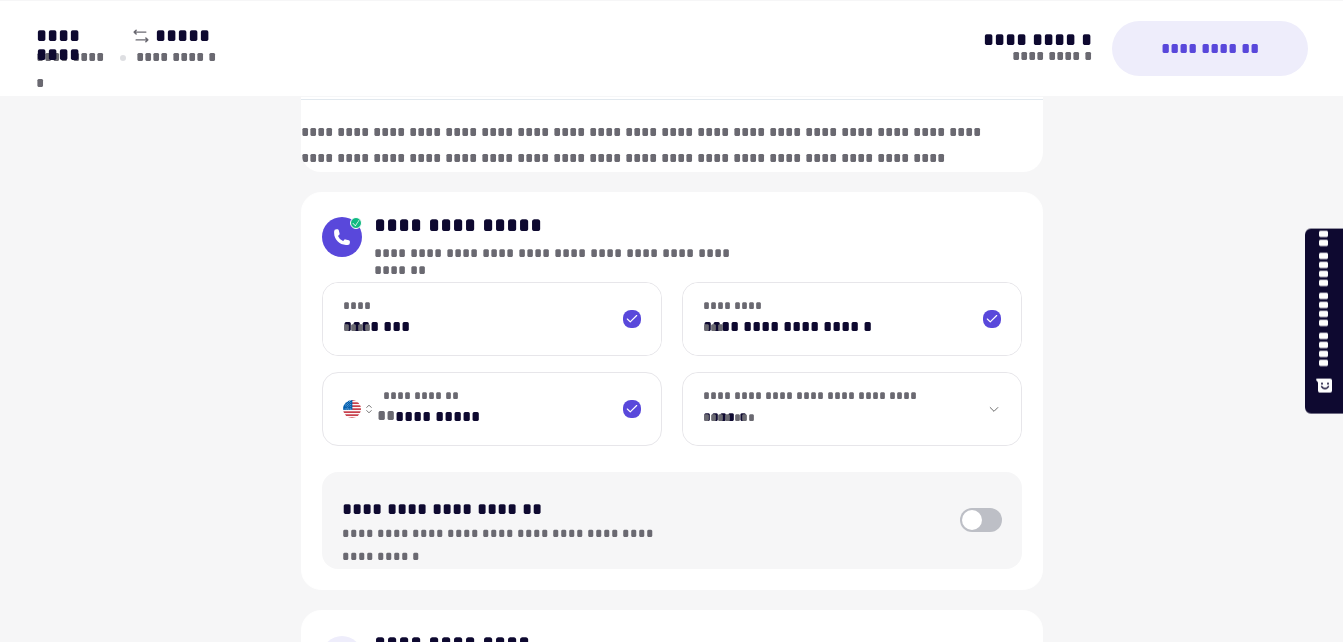 click at bounding box center [981, 520] 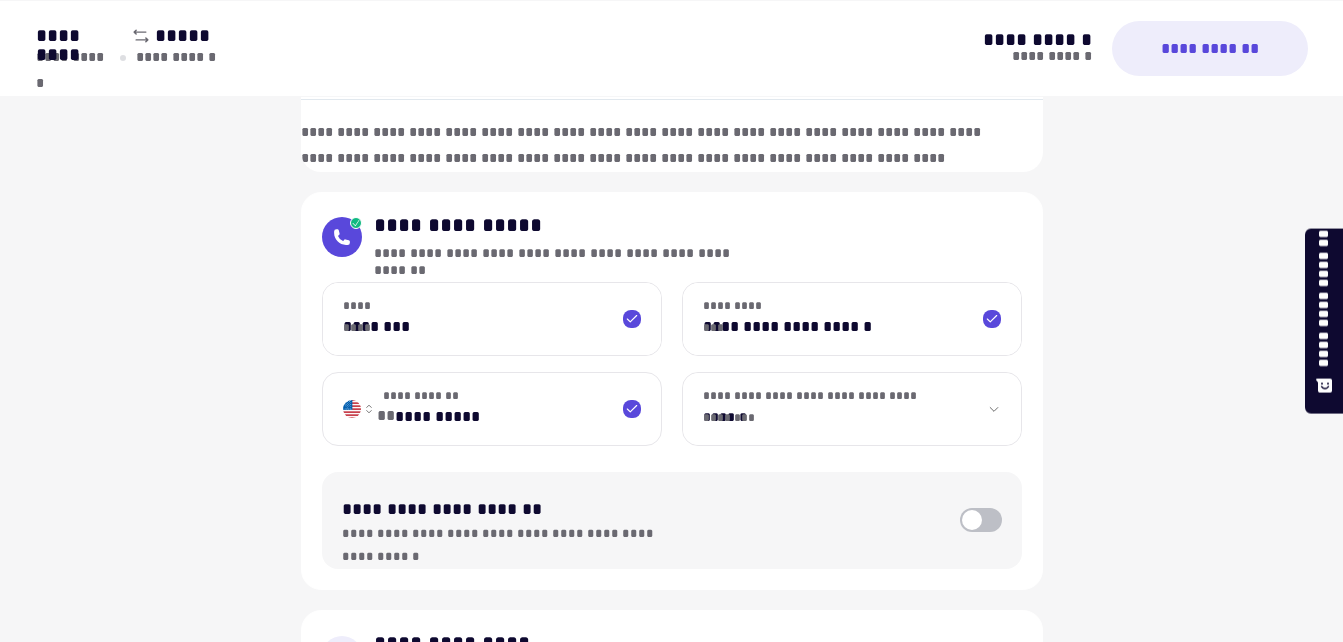 click at bounding box center (972, 520) 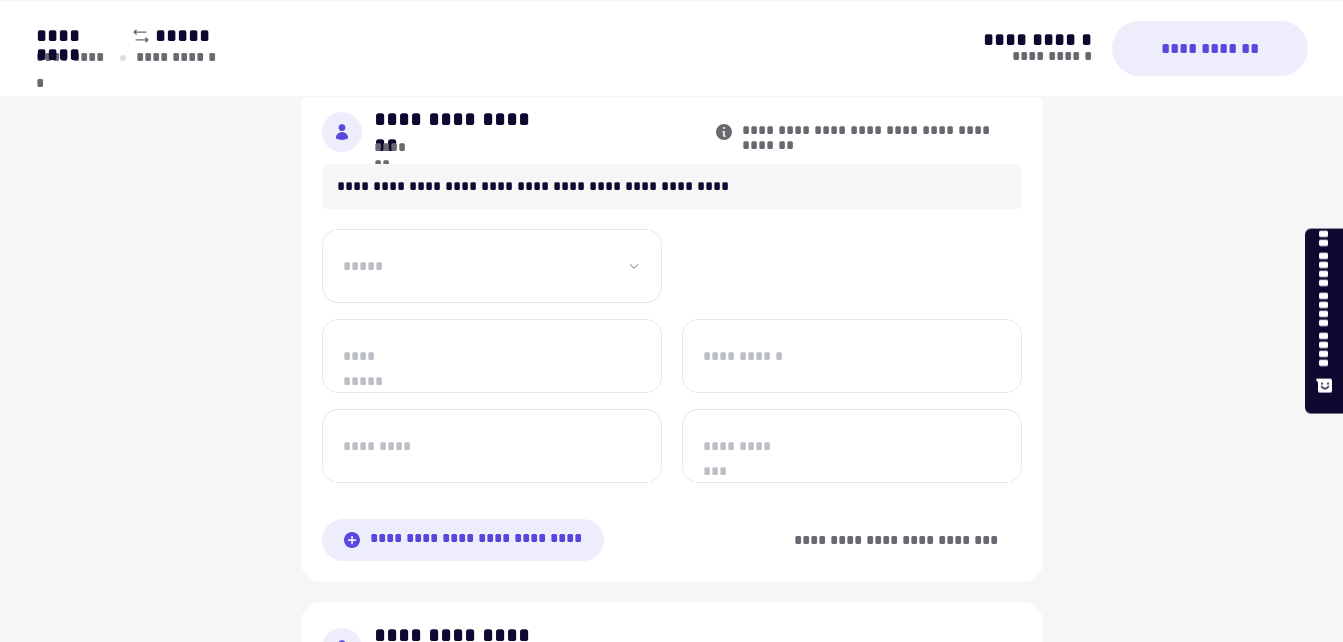 scroll, scrollTop: 1597, scrollLeft: 0, axis: vertical 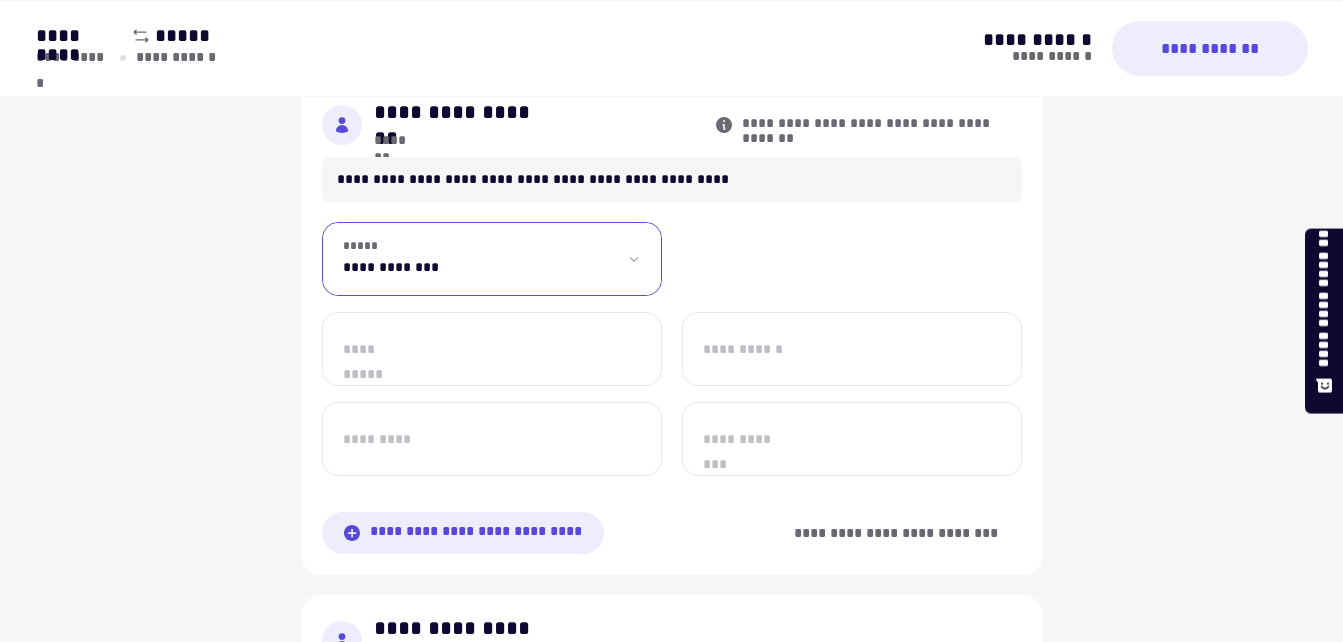 click on "**********" at bounding box center (492, 259) 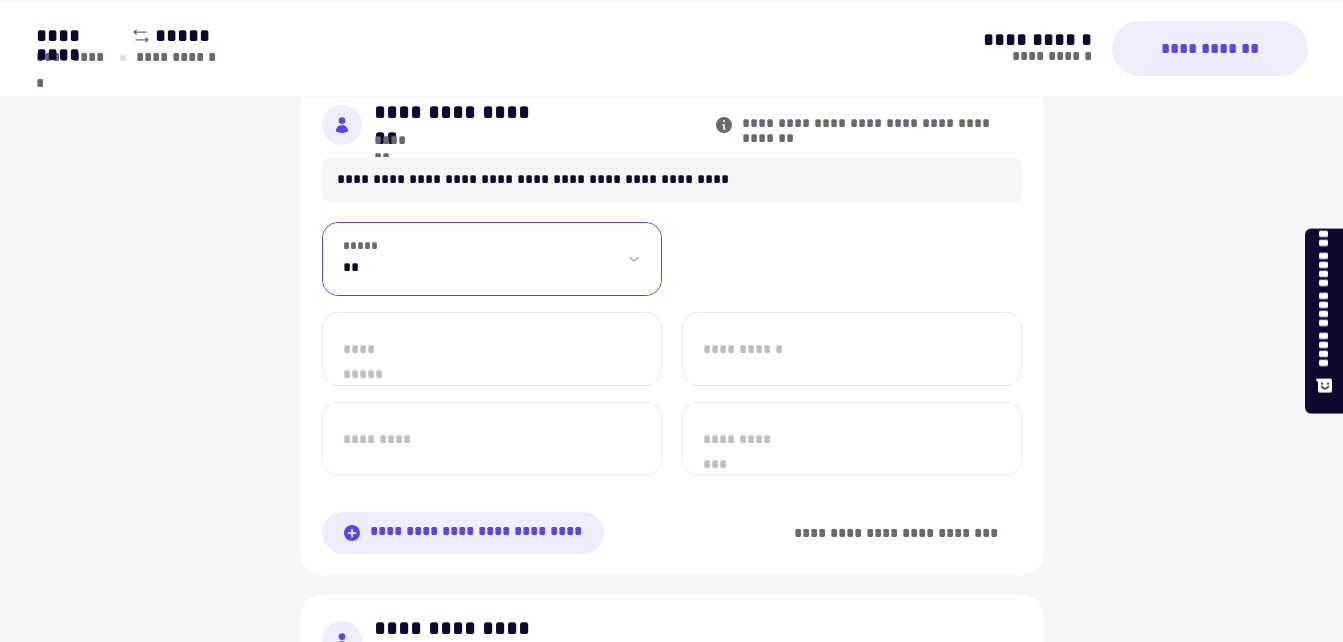 click on "**********" at bounding box center [492, 259] 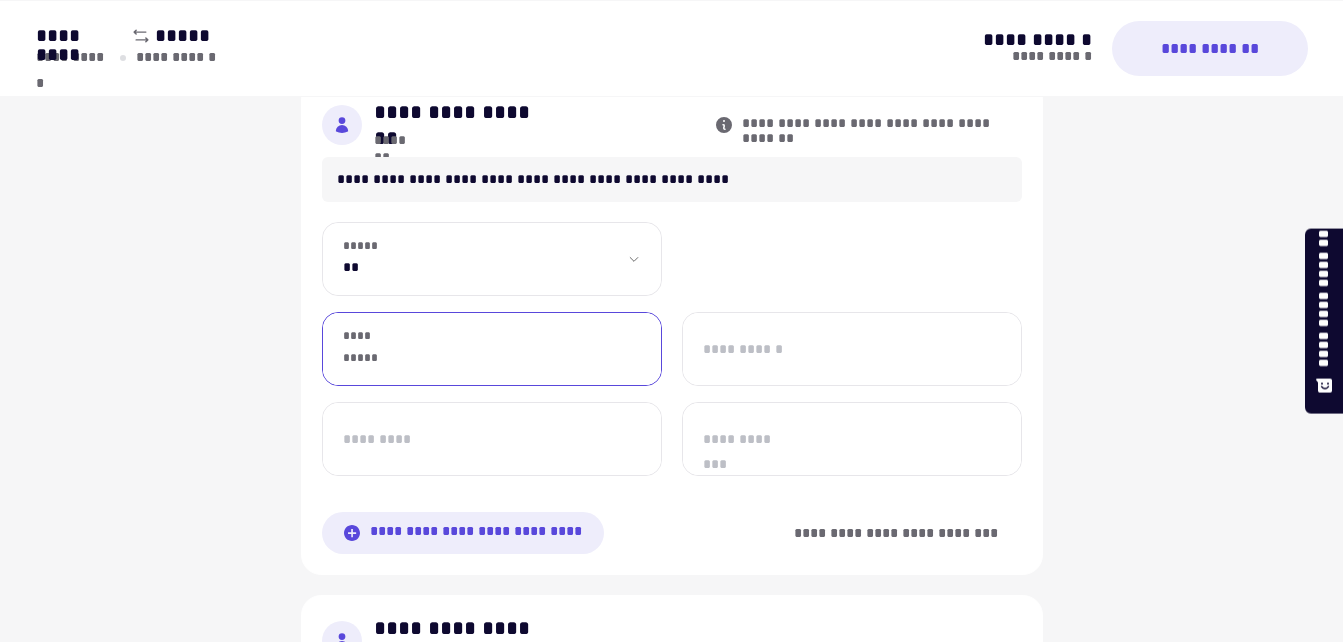 click on "**********" at bounding box center (492, 349) 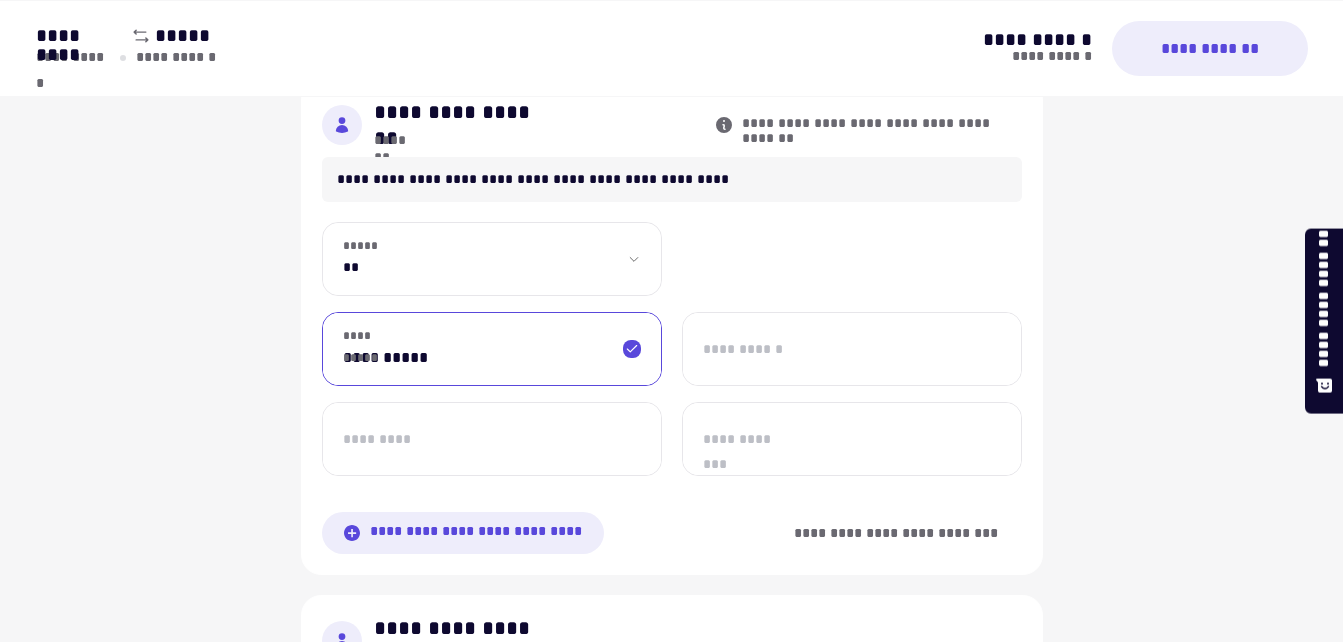 click on "**********" at bounding box center [492, 349] 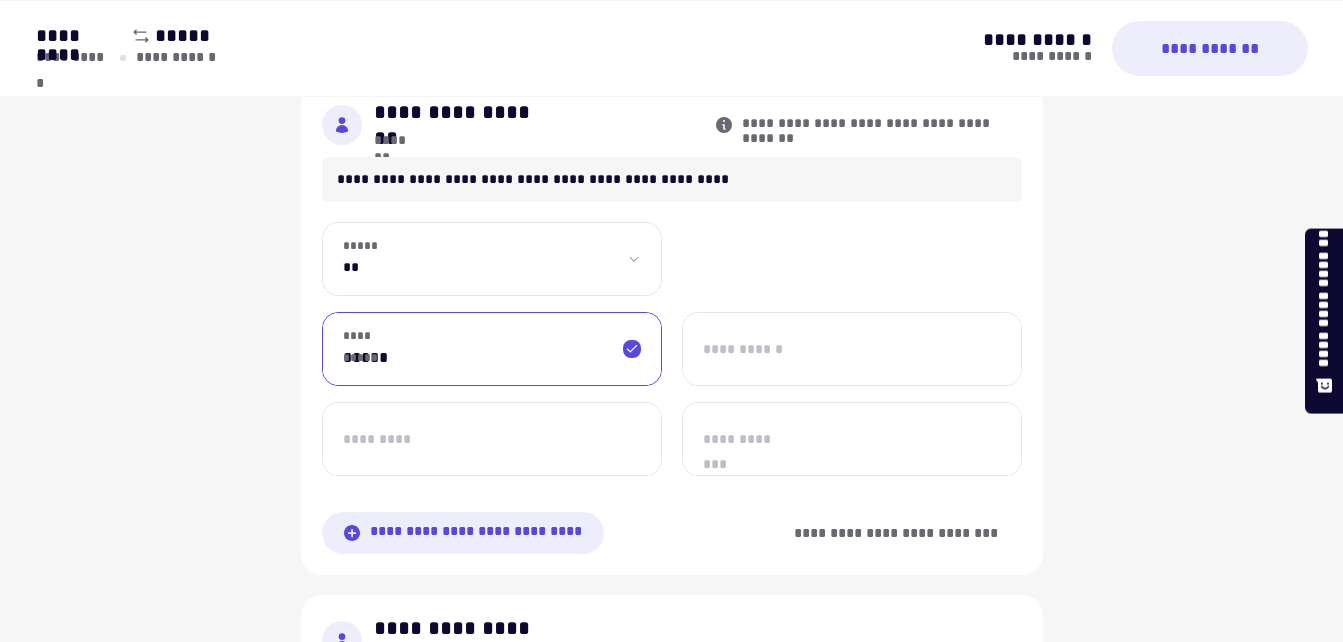 type on "*****" 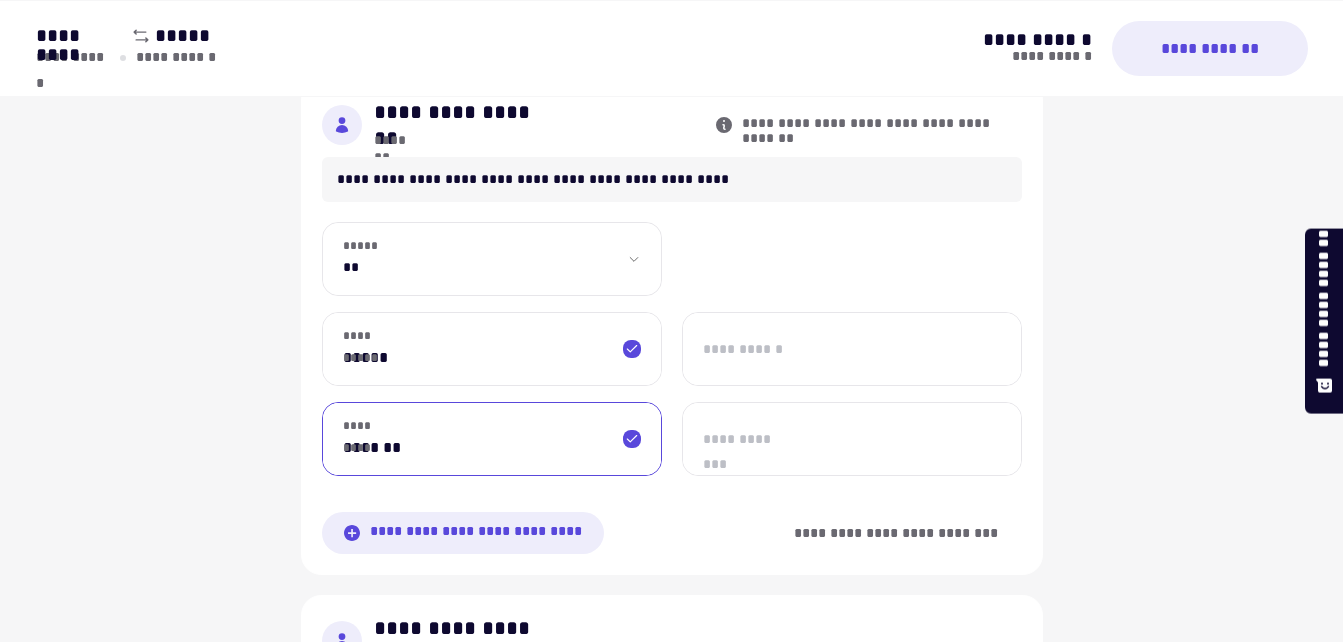 type on "*******" 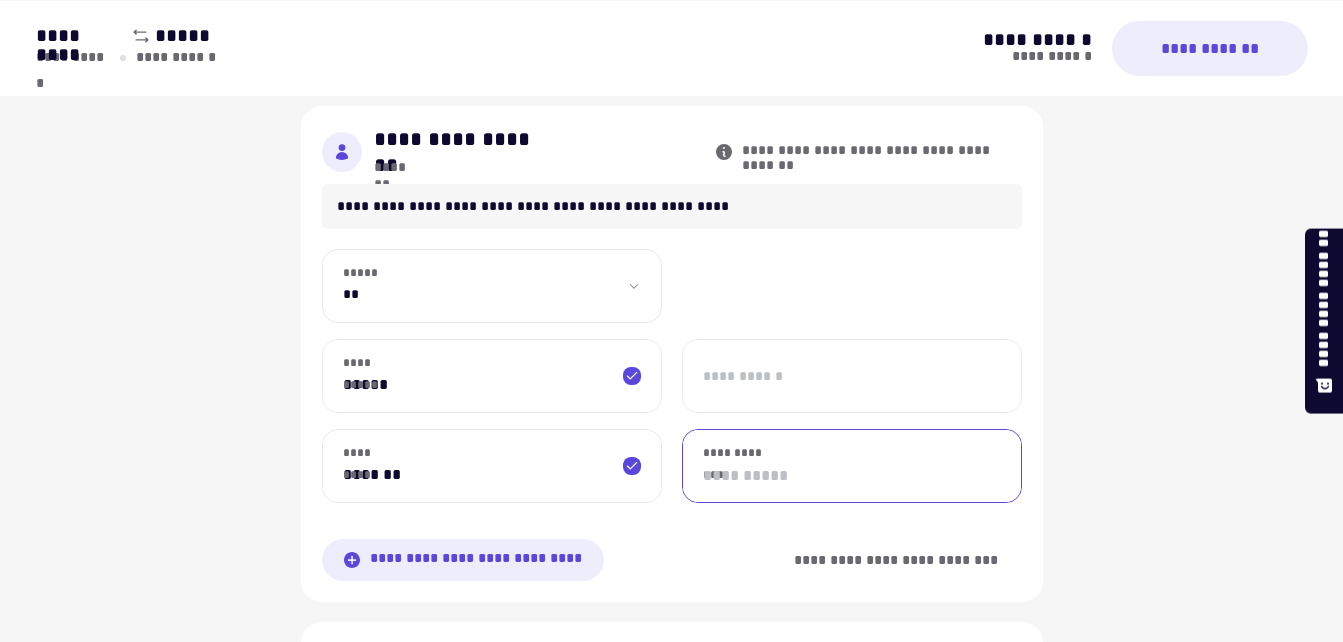 scroll, scrollTop: 1565, scrollLeft: 0, axis: vertical 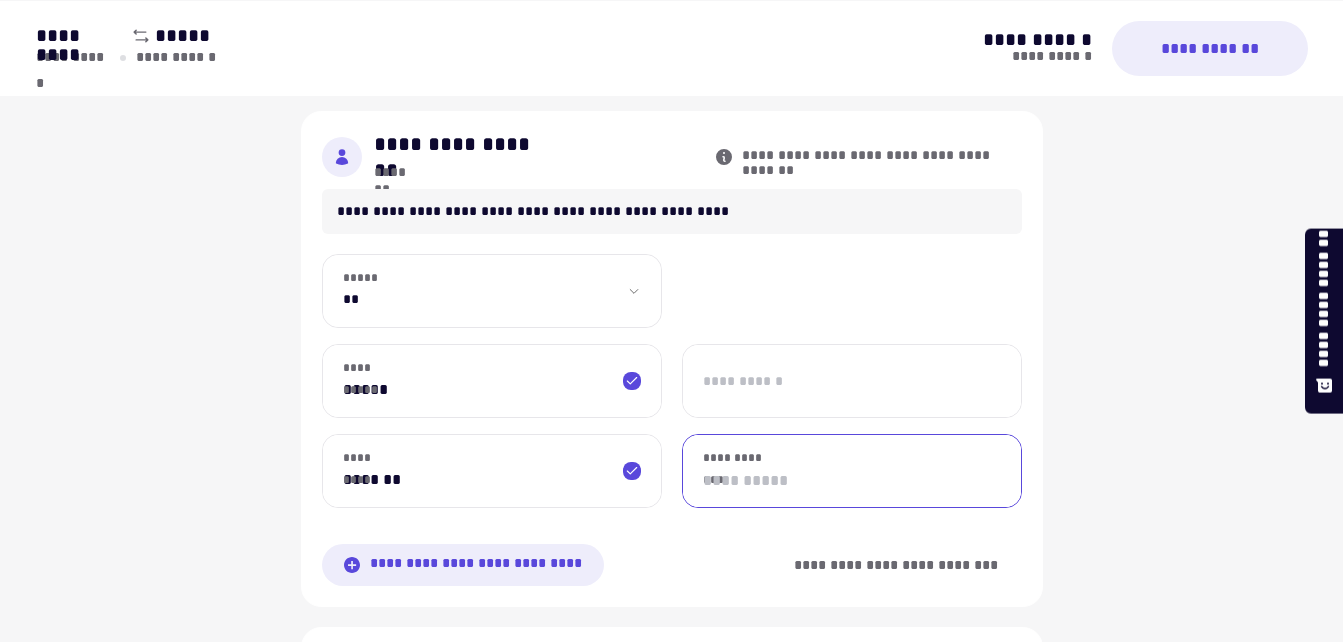 type 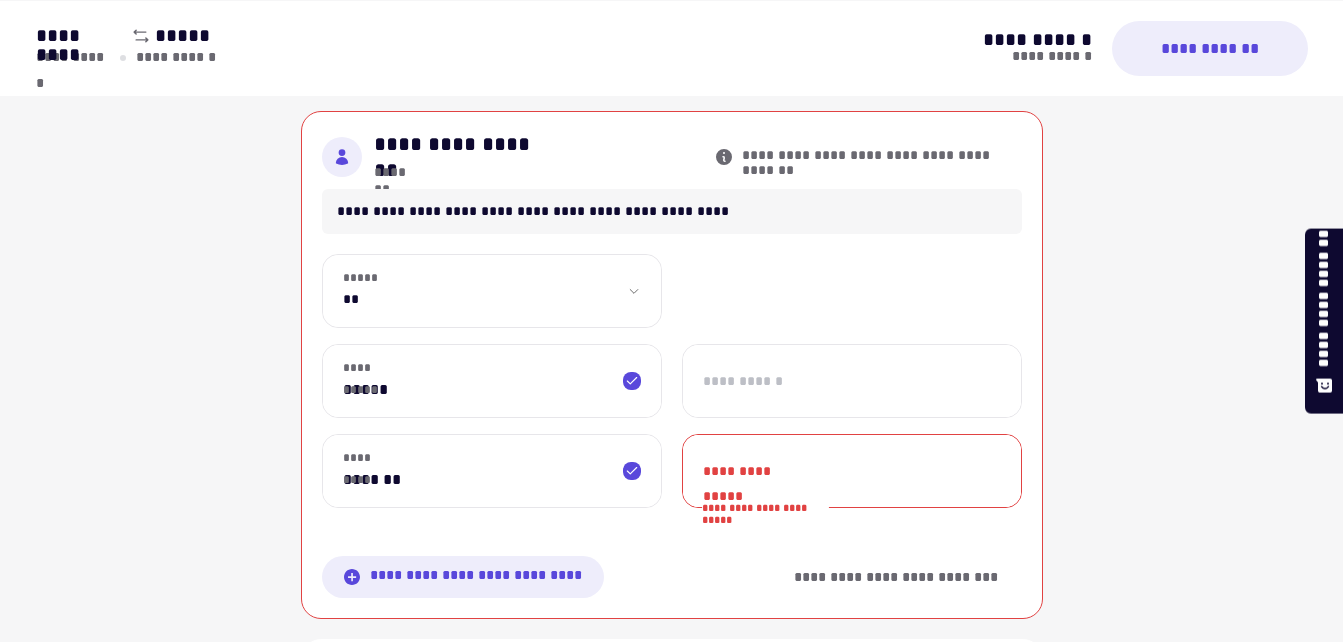 drag, startPoint x: 508, startPoint y: 404, endPoint x: 797, endPoint y: 20, distance: 480.60068 